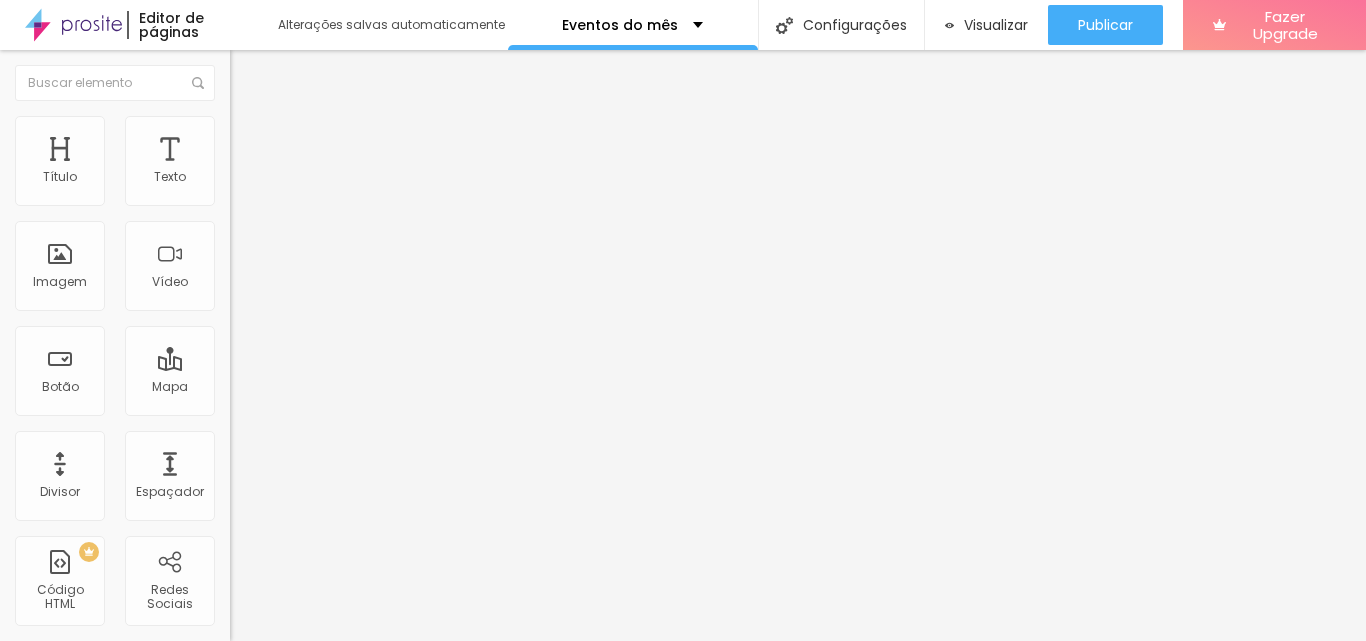 scroll, scrollTop: 0, scrollLeft: 0, axis: both 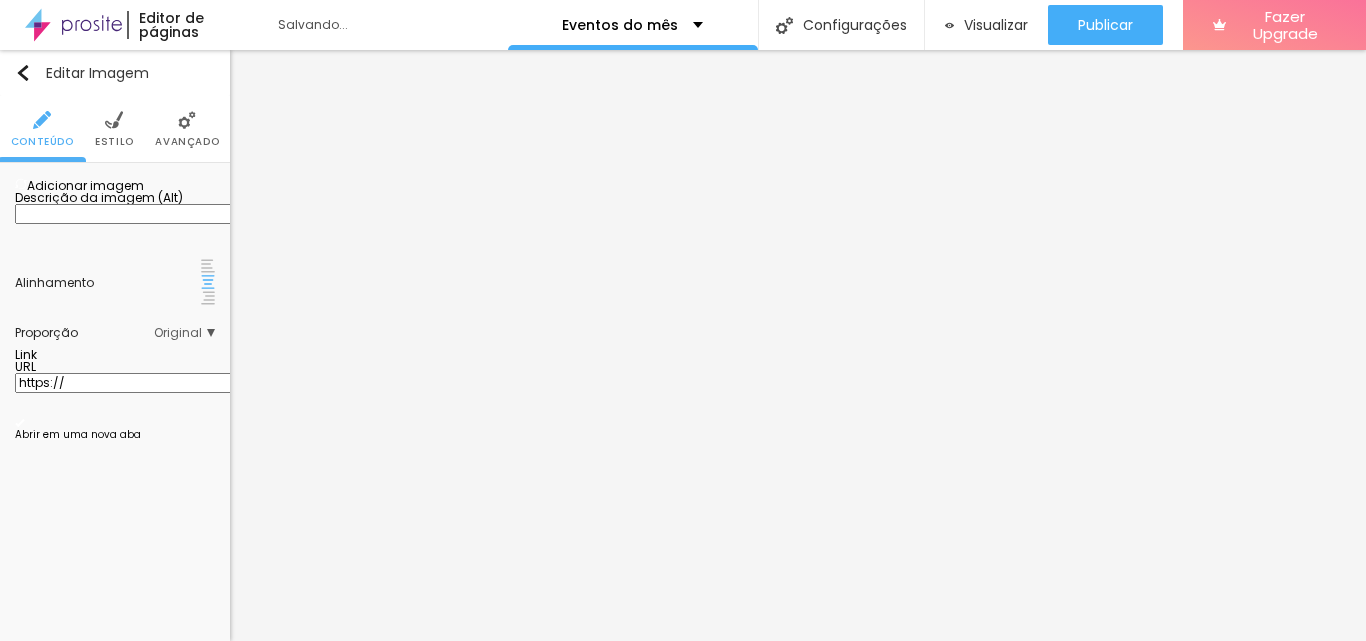 click on "Adicionar imagem" at bounding box center (79, 185) 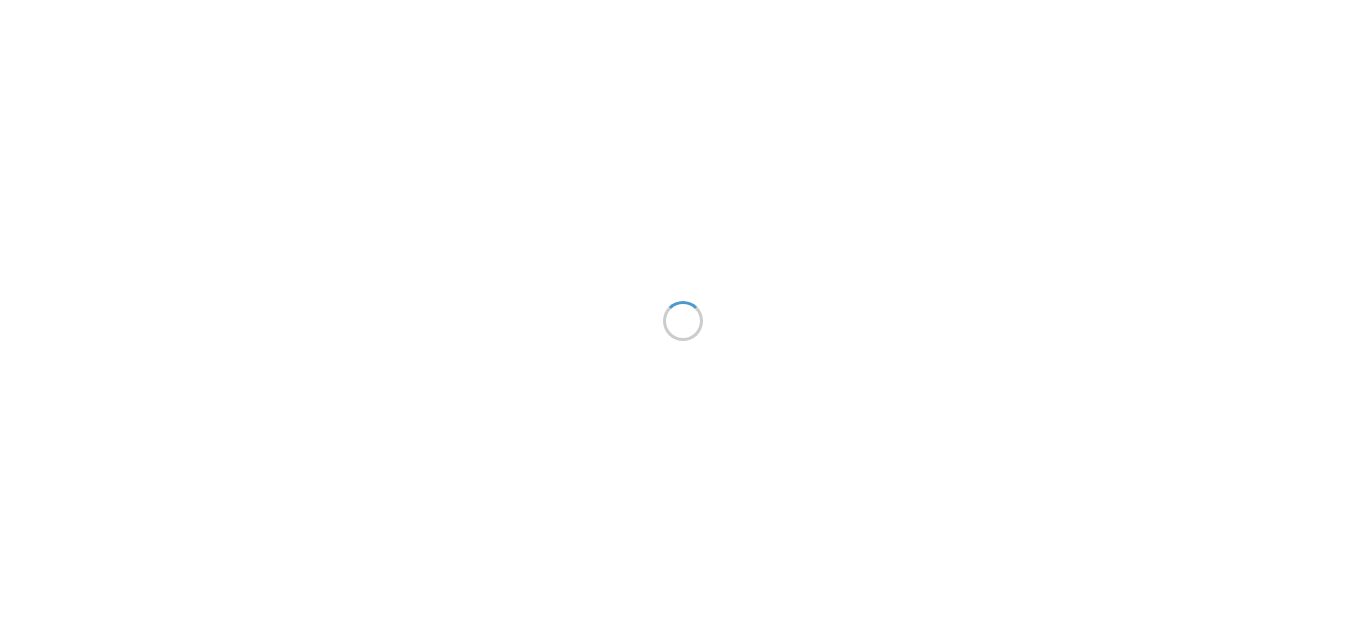 scroll, scrollTop: 0, scrollLeft: 0, axis: both 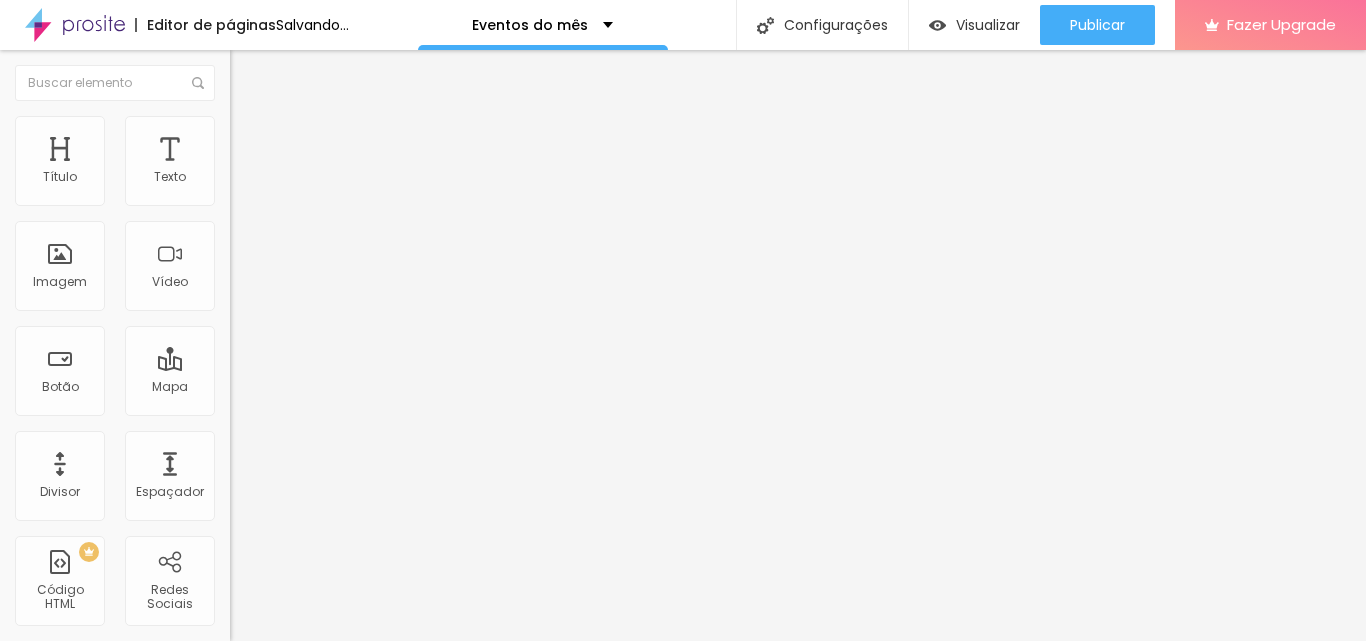 click on "Adicionar imagem" at bounding box center (294, 163) 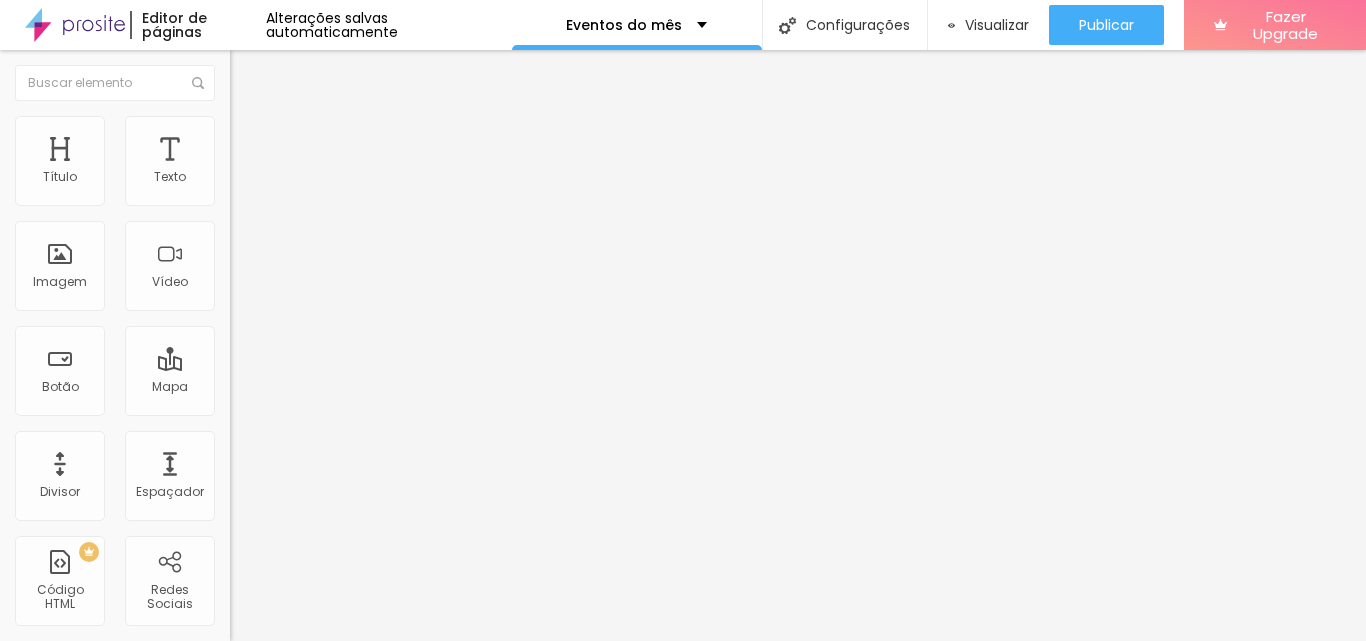 click on "Upload" at bounding box center (66, 702) 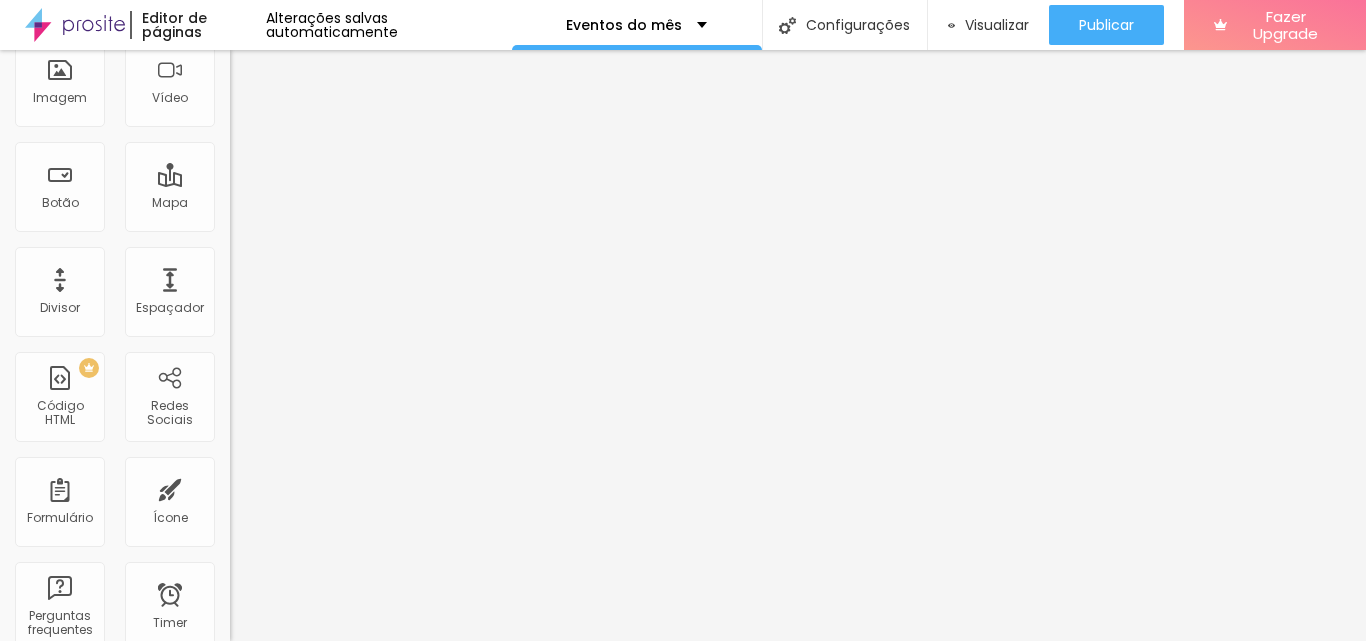 scroll, scrollTop: 0, scrollLeft: 0, axis: both 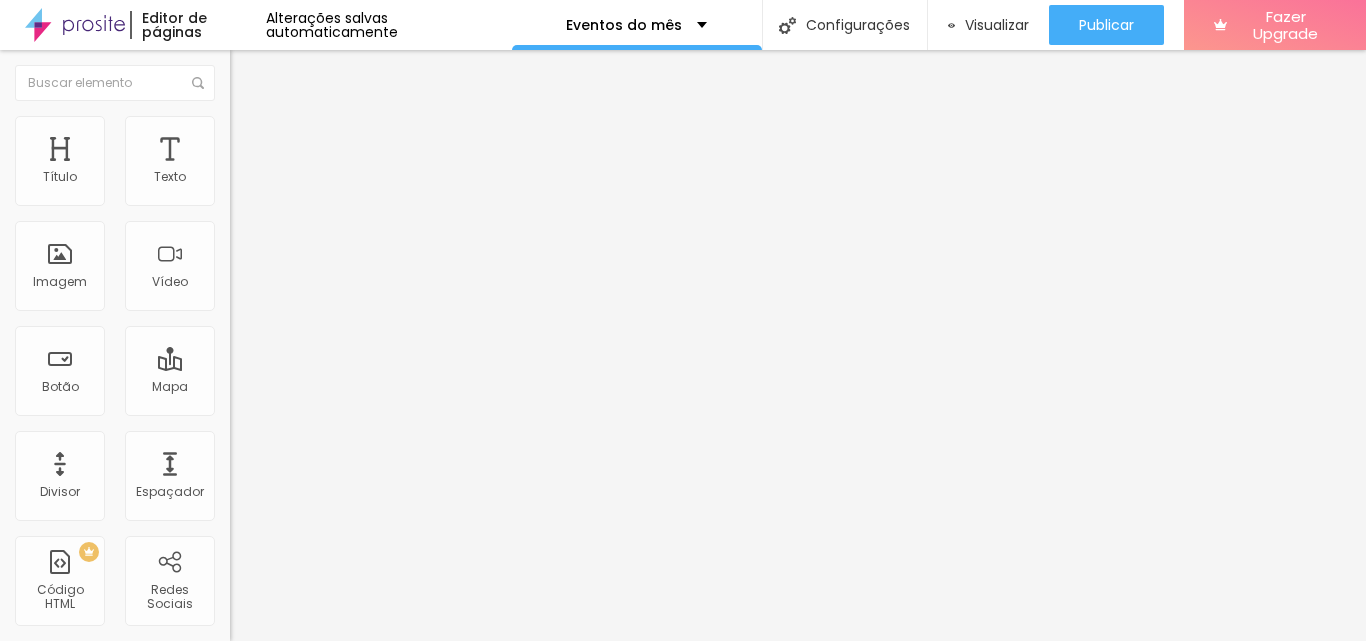 click on "Editar Seção Conteúdo Estilo Avançado Modo Encaixotado Encaixotado Completo" at bounding box center (345, 345) 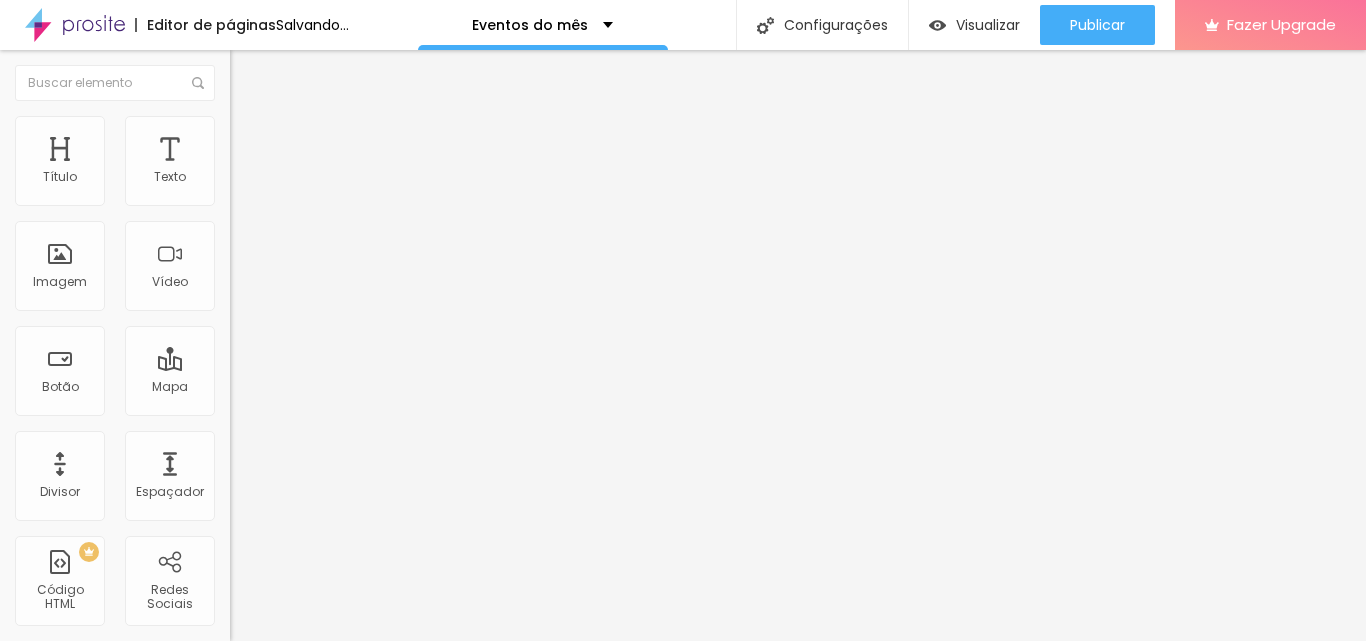 click on "Adicionar imagem" at bounding box center (294, 163) 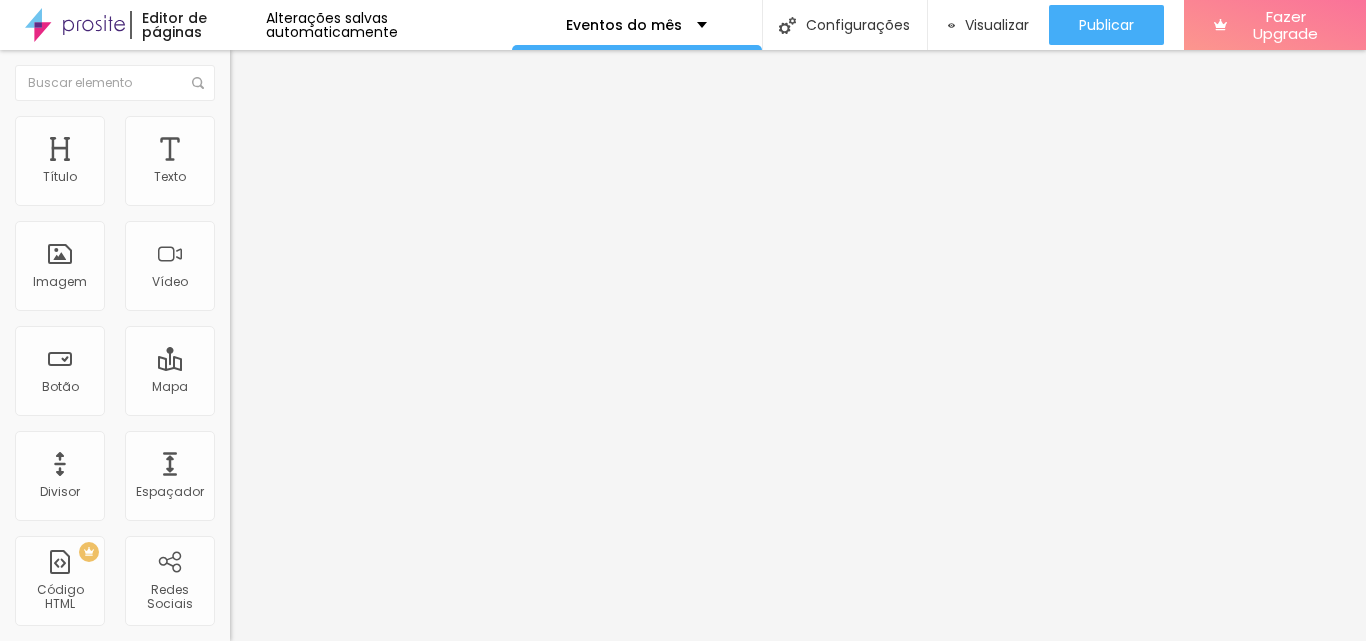 click at bounding box center [683, 835] 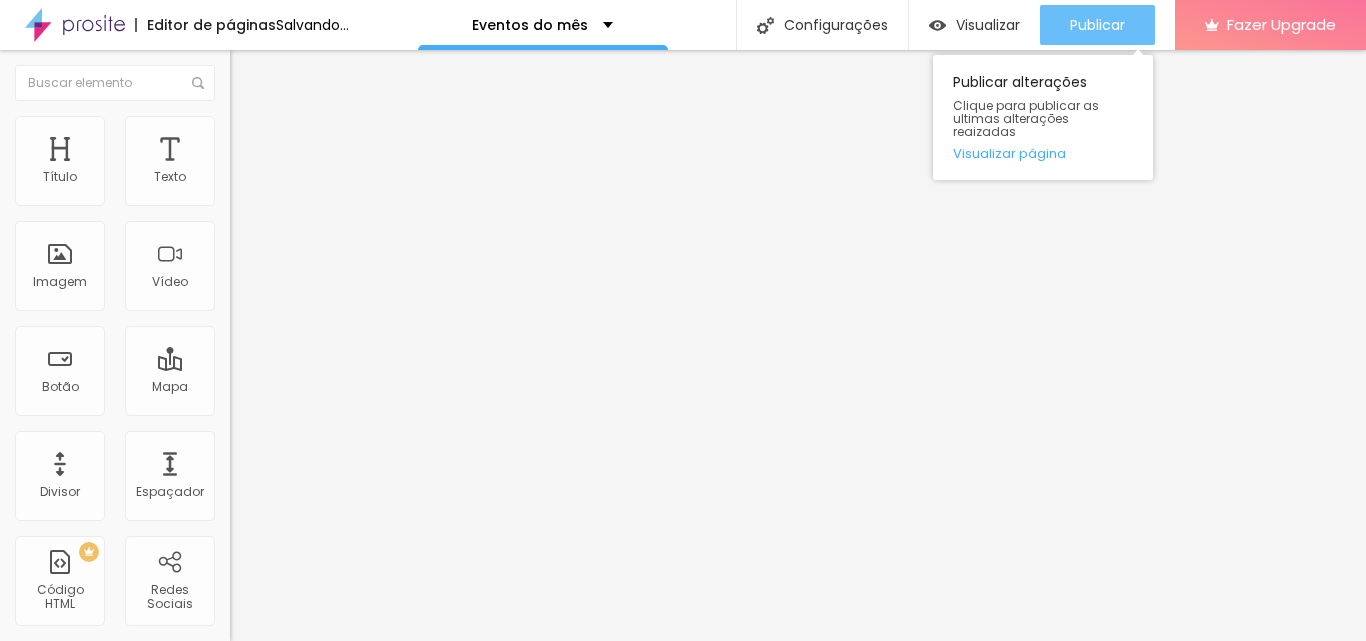 scroll, scrollTop: 0, scrollLeft: 0, axis: both 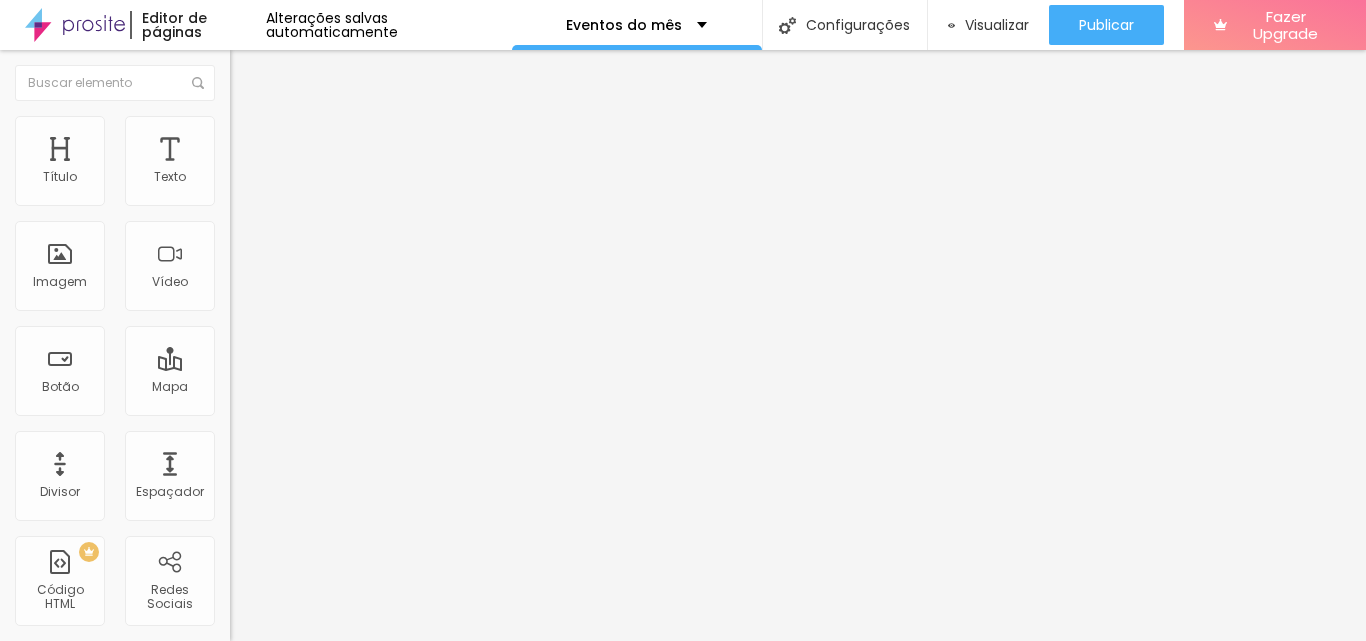 click on "https://https://studiosoareseventos.fotto.com.br/campeonato-base-ouro-verde-boa-vista-sc-x-ponte-preta-ruy-rodrigues-sub-09/e/149640" at bounding box center (350, 400) 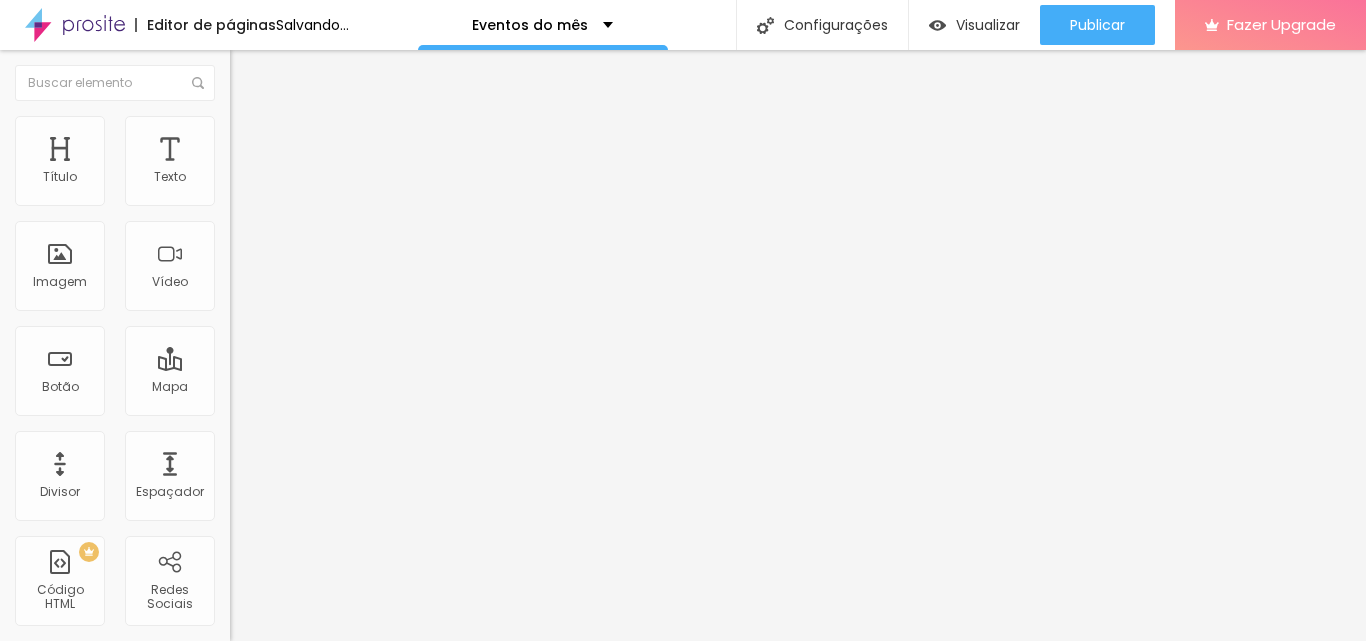 scroll, scrollTop: 0, scrollLeft: 0, axis: both 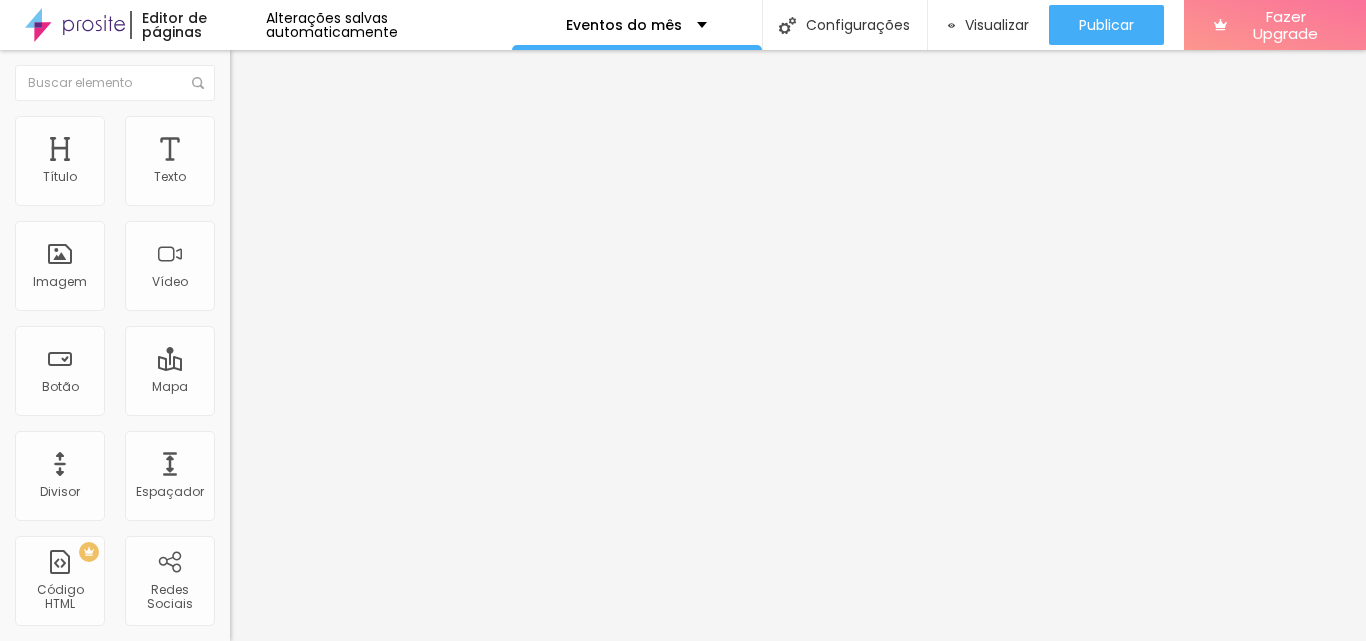 paste on "https://studiosoareseventos.fotto.com.br/campeonato-base-ouro-verde-boa-vista-sc-x-ponte-preta-ruy-rodrigues-sub-13/e/150402" 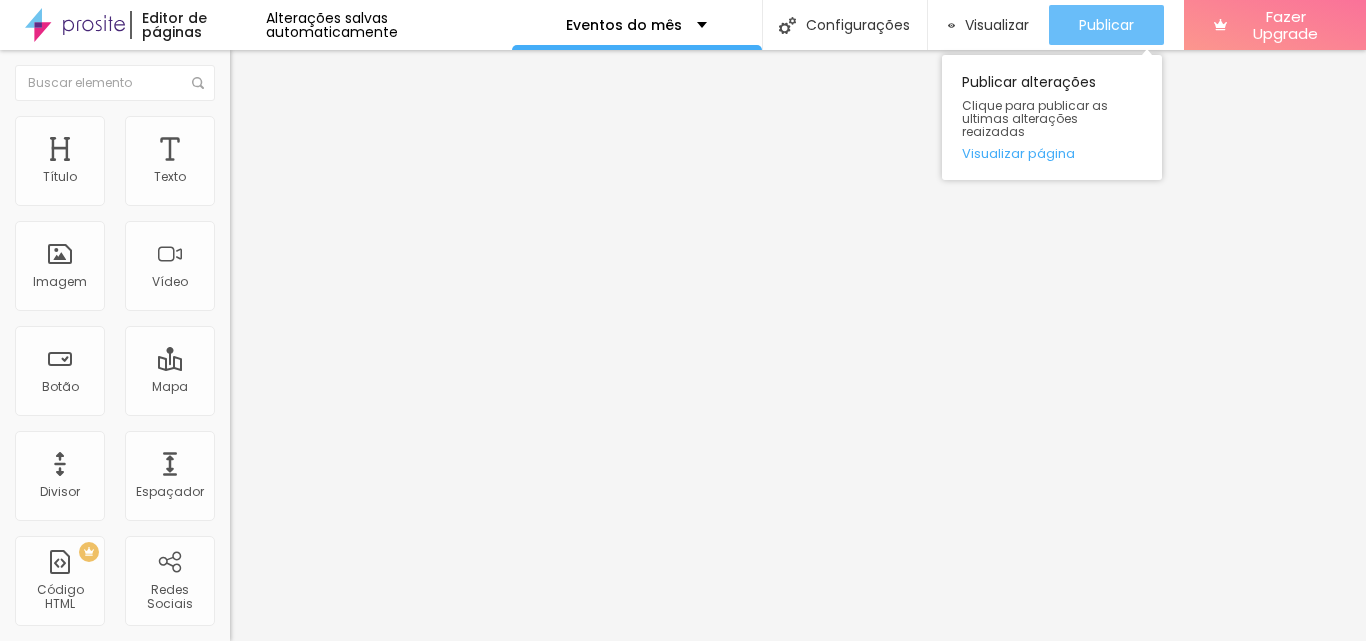 type on "https://studiosoareseventos.fotto.com.br/campeonato-base-ouro-verde-boa-vista-sc-x-ponte-preta-ruy-rodrigues-sub-13/e/150402" 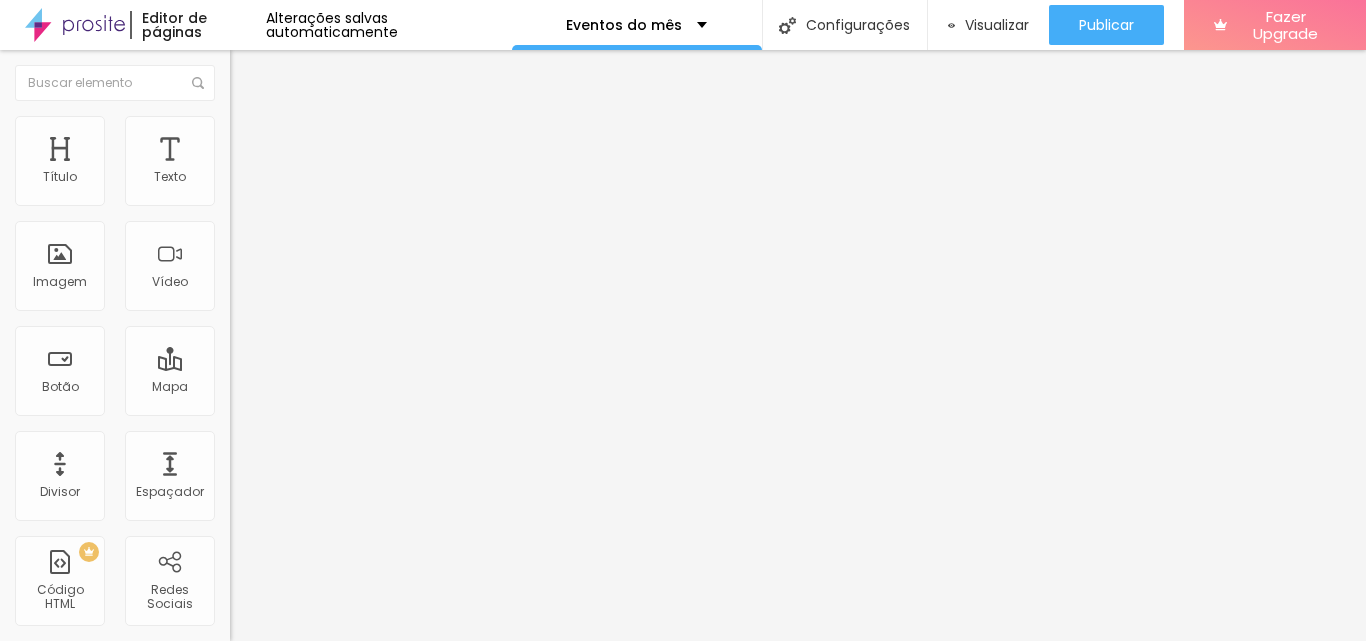click at bounding box center (239, 125) 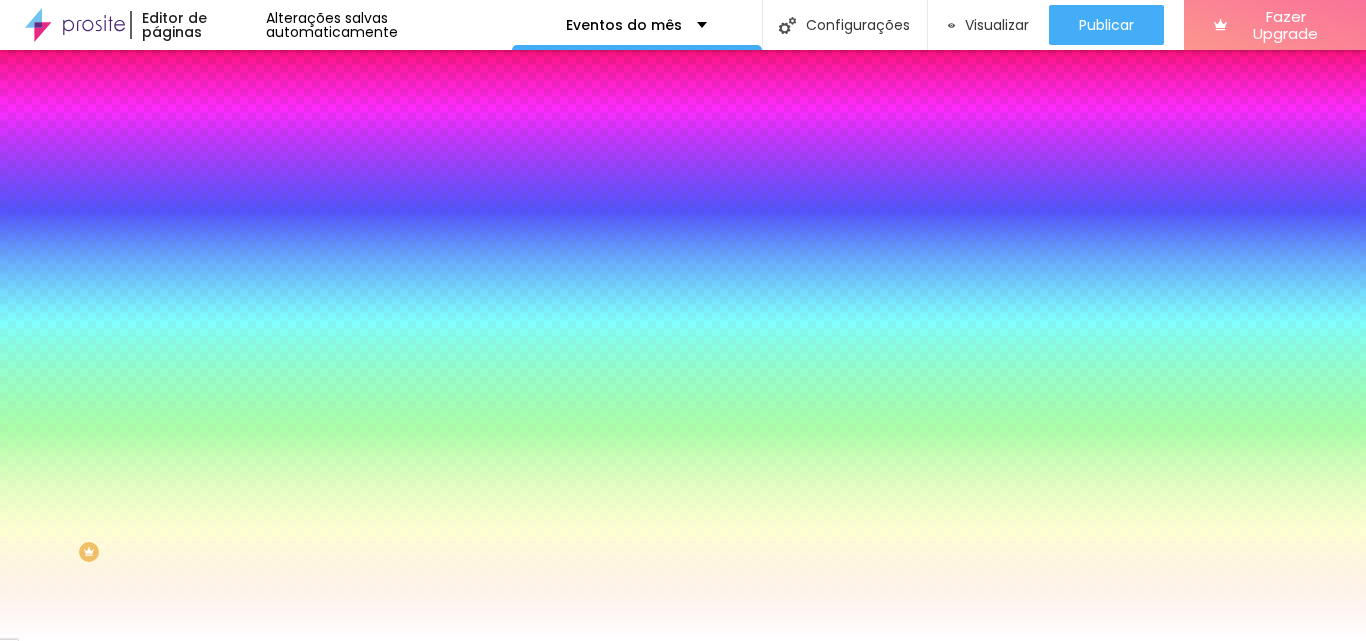 click on "#FFFFFF" at bounding box center (350, 282) 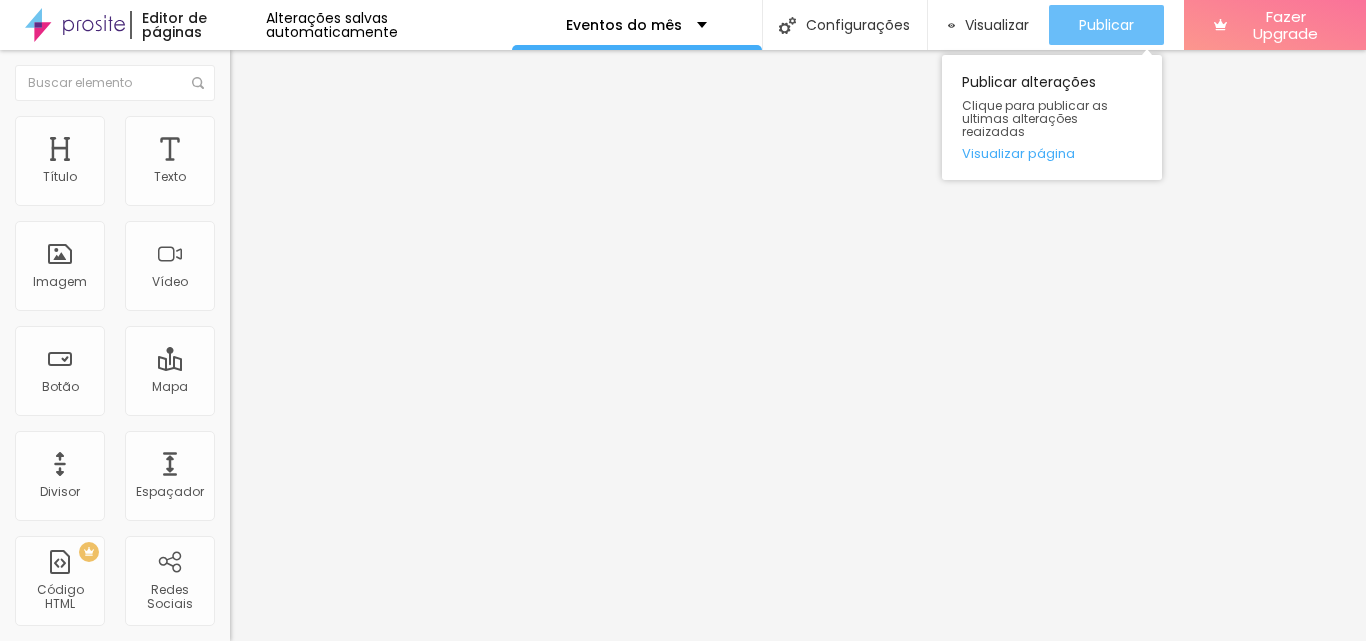 click on "Publicar" at bounding box center (1106, 25) 